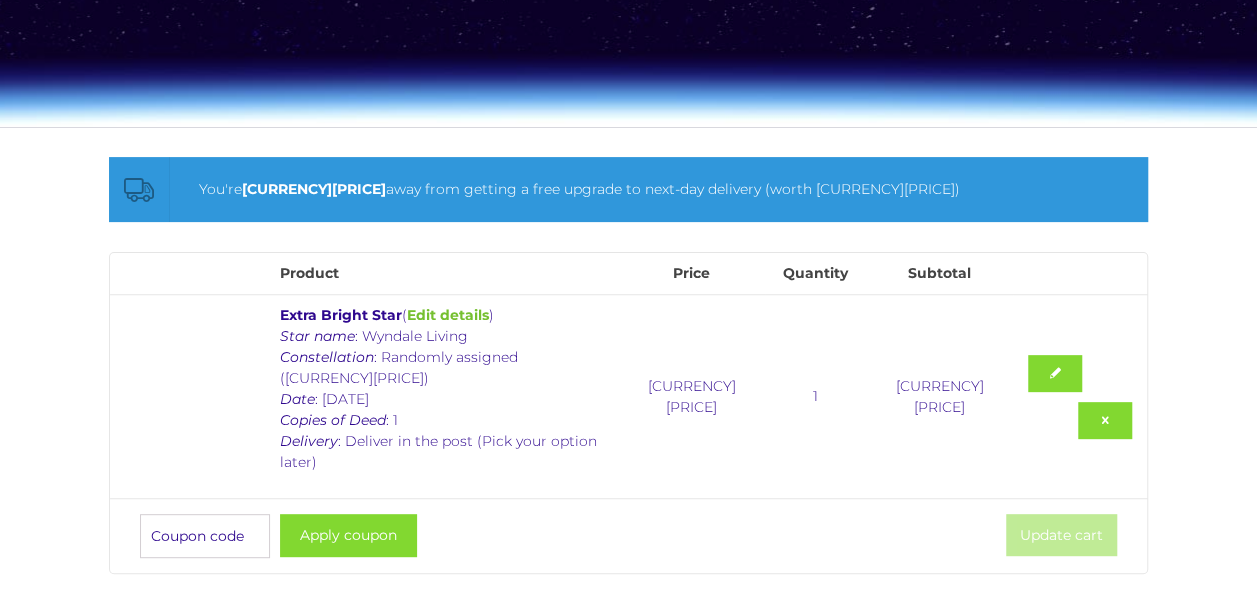 scroll, scrollTop: 0, scrollLeft: 0, axis: both 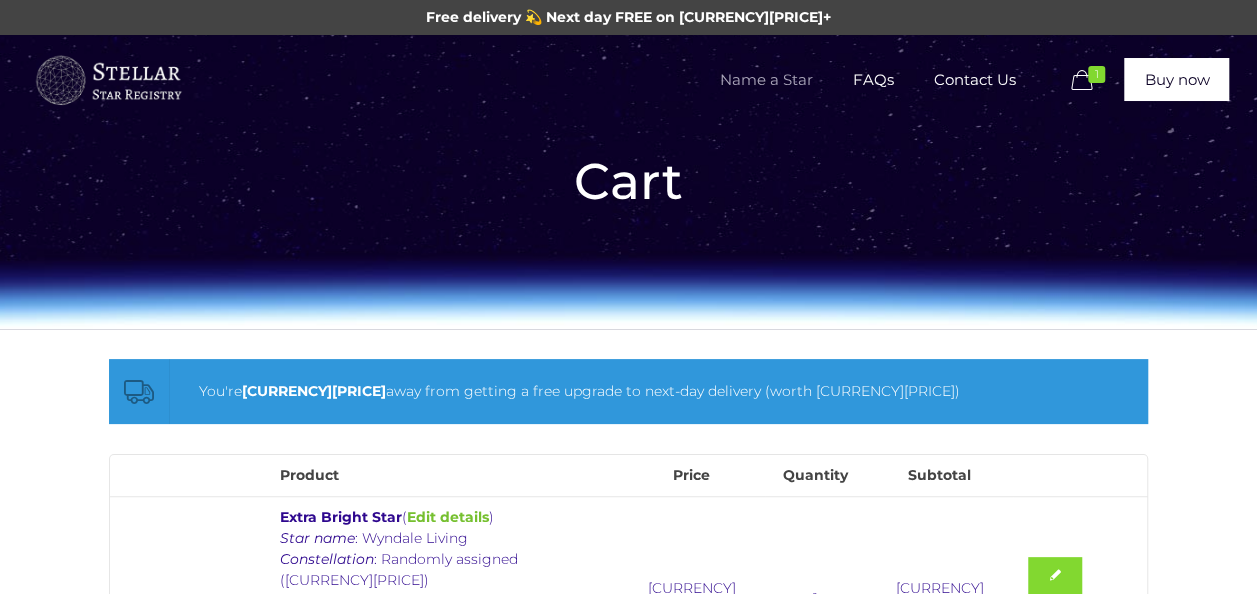 click on "Name a Star" at bounding box center [765, 80] 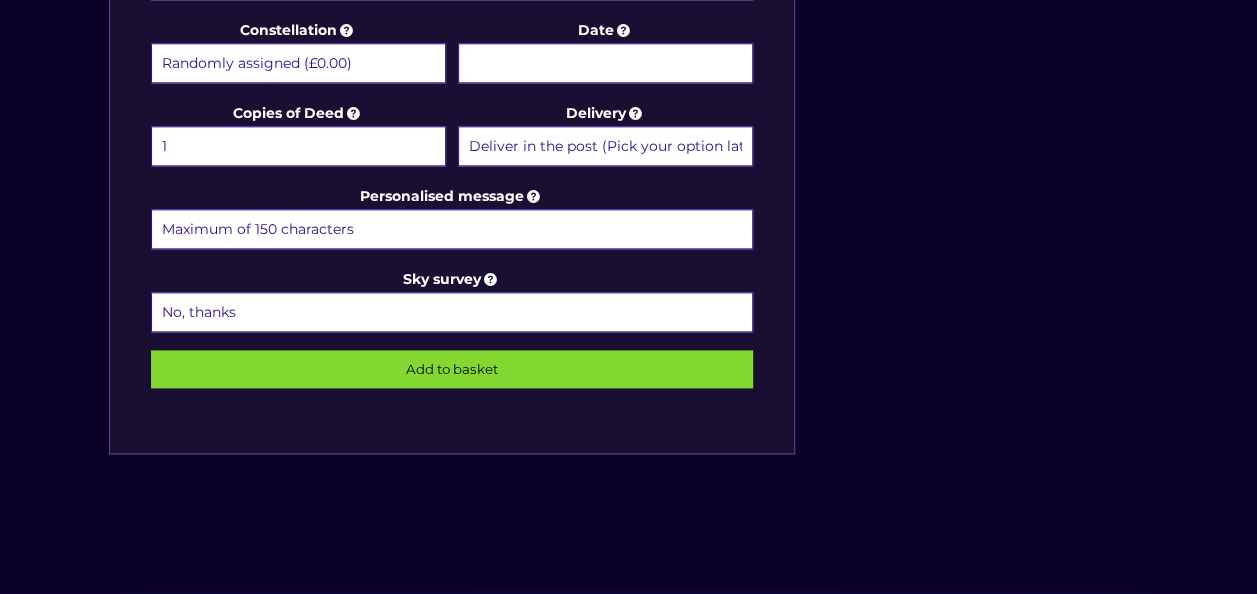 scroll, scrollTop: 1058, scrollLeft: 0, axis: vertical 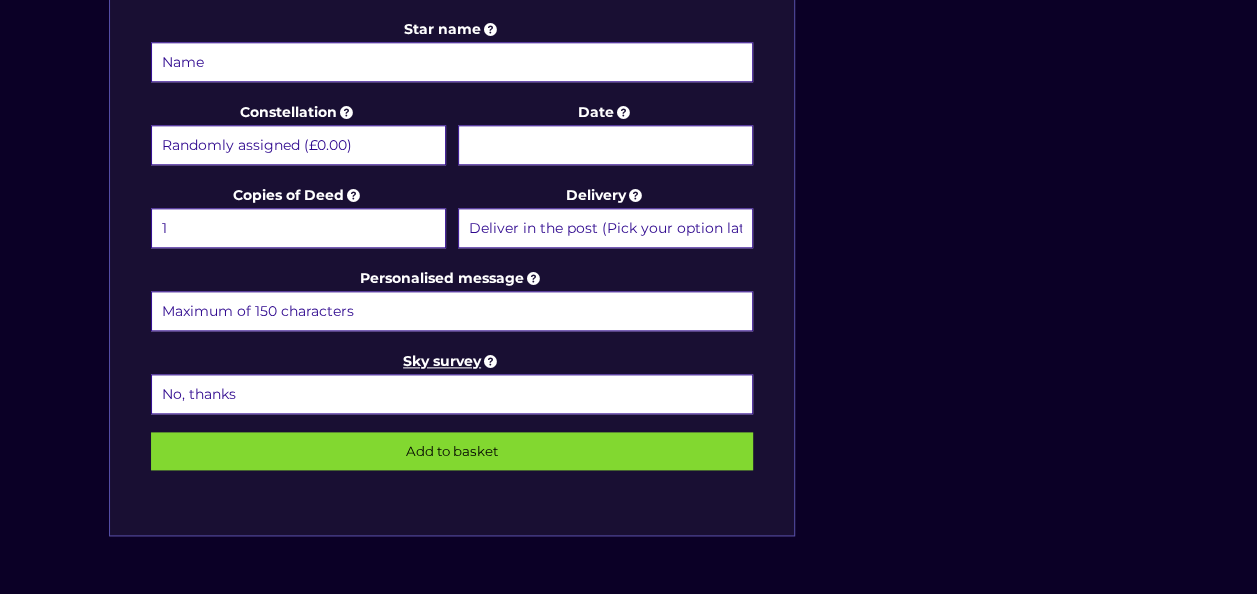 click at bounding box center [491, 361] 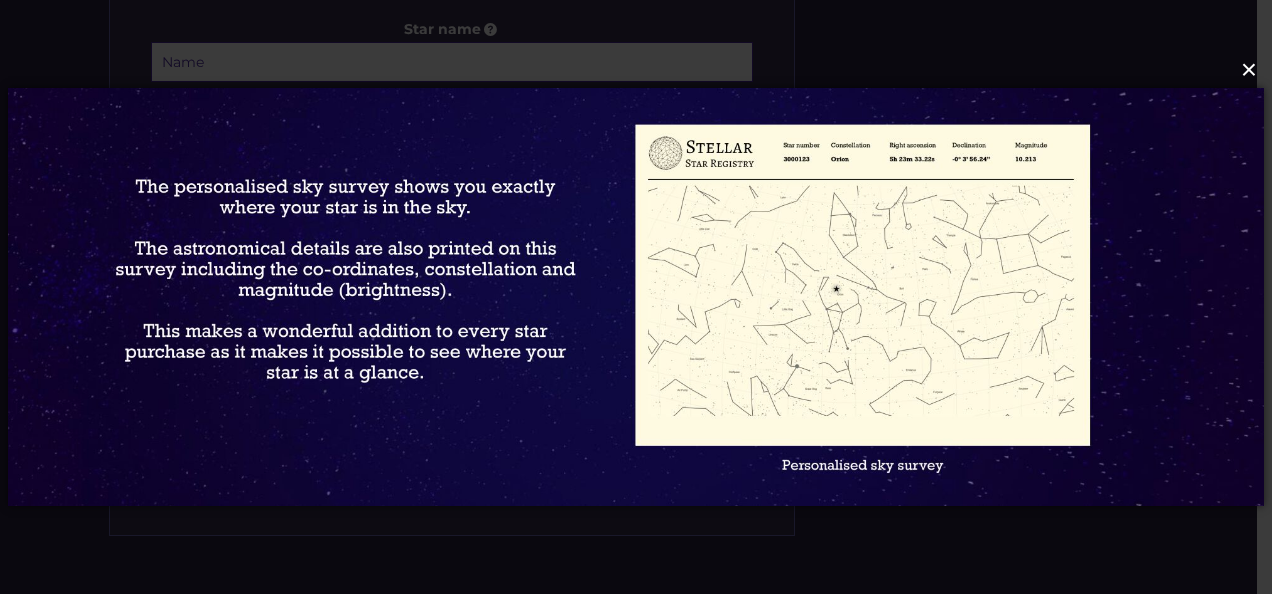 click on "×" at bounding box center [635, 70] 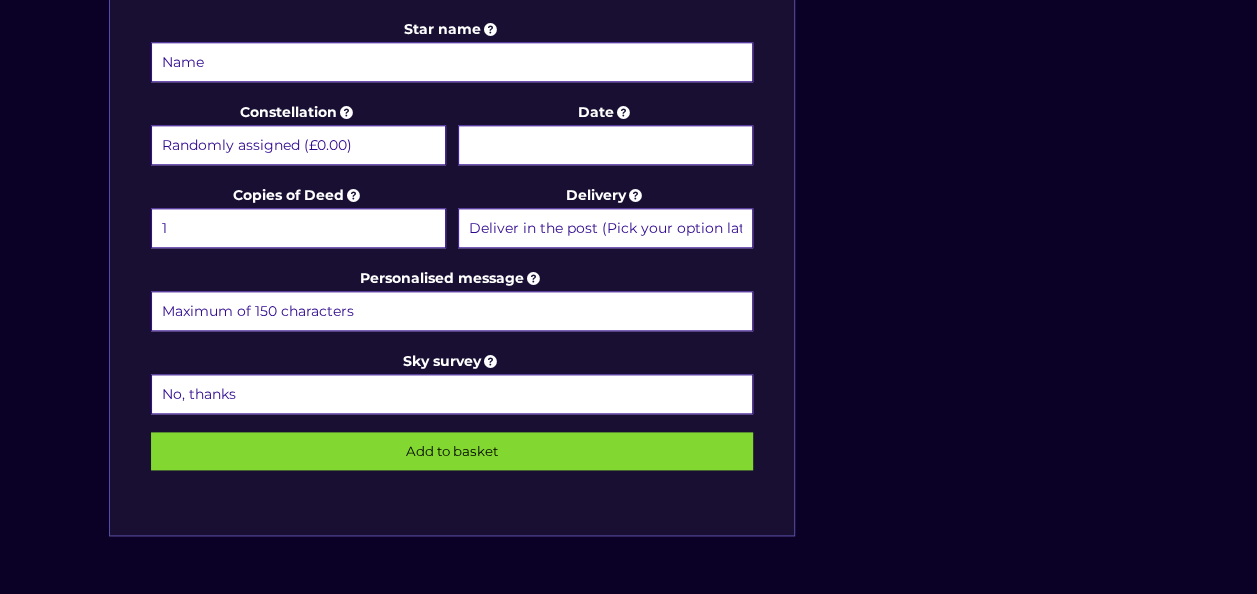 click on "No, thanks
1 (+£6.99)
2 (+£11.99)
3 (+£16.99)
4 (+£21.99)
5 (+£26.99)
6 (+£31.99)
7 (+£36.99)
8 (+£41.99)
9 (+£46.99)
10 (+£51.99)" at bounding box center (452, 394) 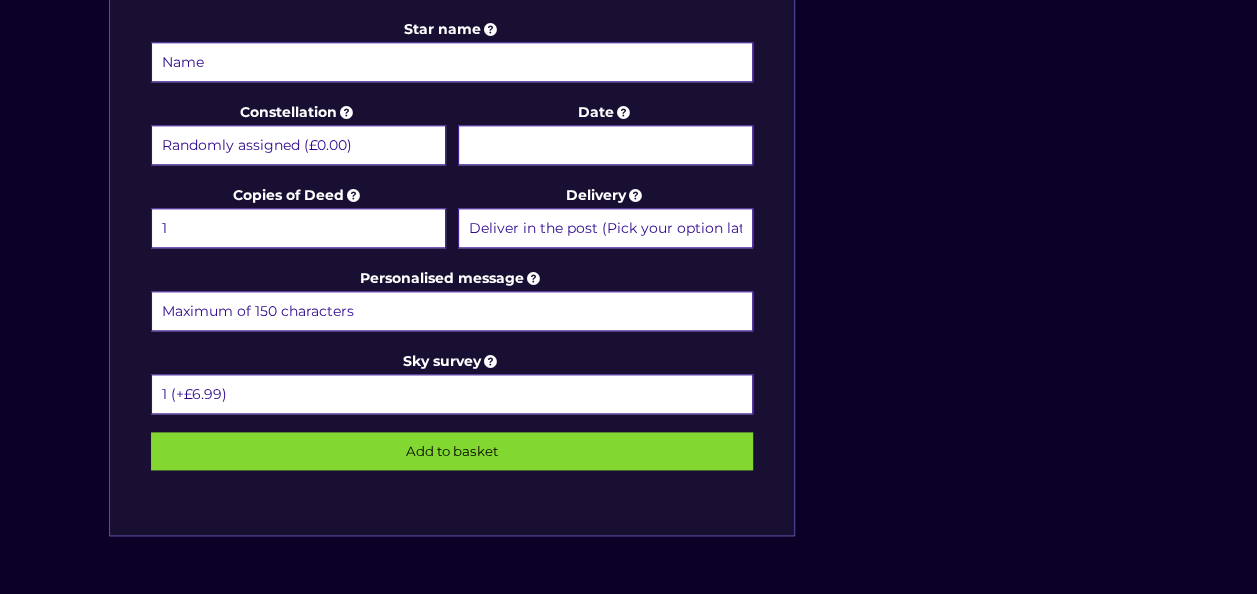 click on "No, thanks
1 (+£6.99)
2 (+£11.99)
3 (+£16.99)
4 (+£21.99)
5 (+£26.99)
6 (+£31.99)
7 (+£36.99)
8 (+£41.99)
9 (+£46.99)
10 (+£51.99)" at bounding box center (452, 394) 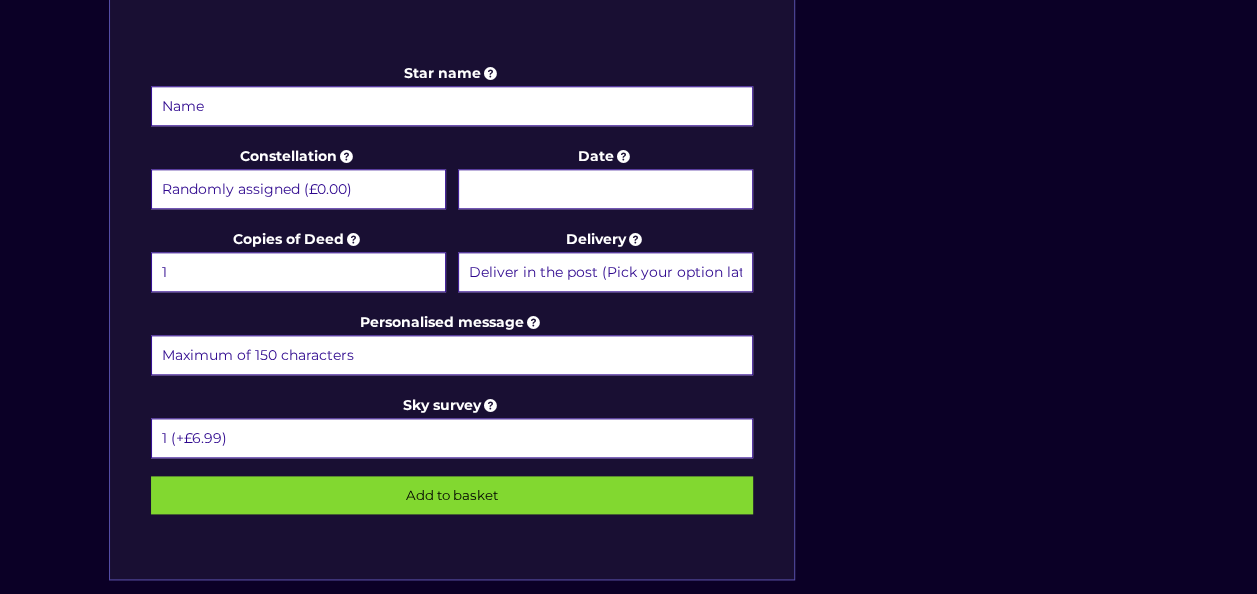 scroll, scrollTop: 1012, scrollLeft: 0, axis: vertical 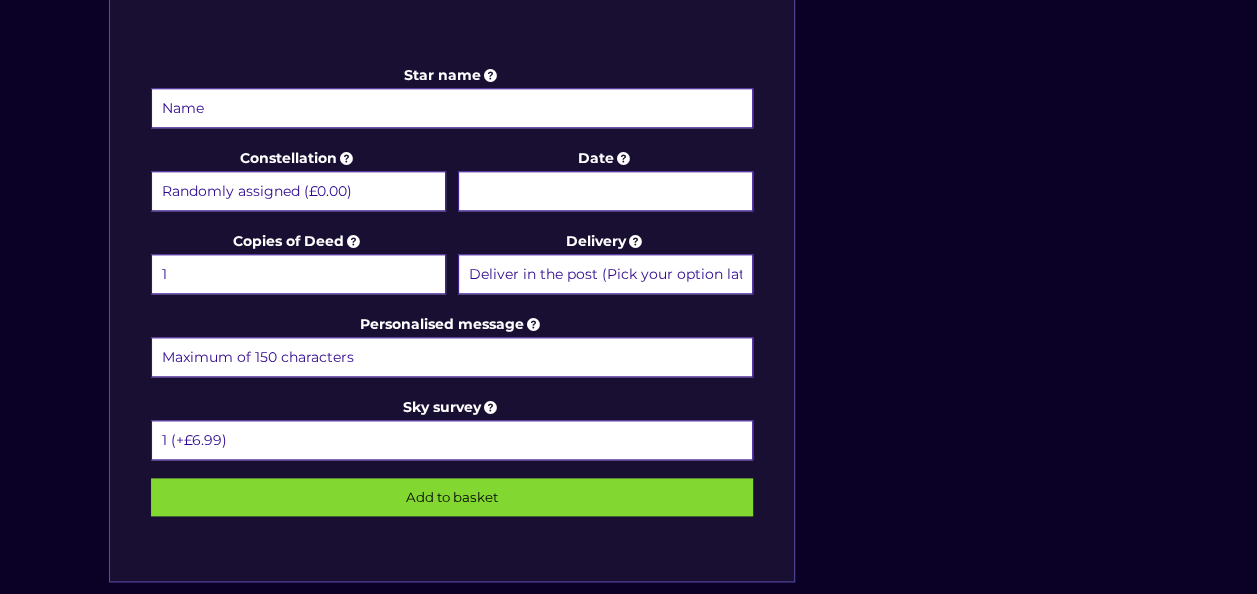 click on "Star name" at bounding box center (452, 108) 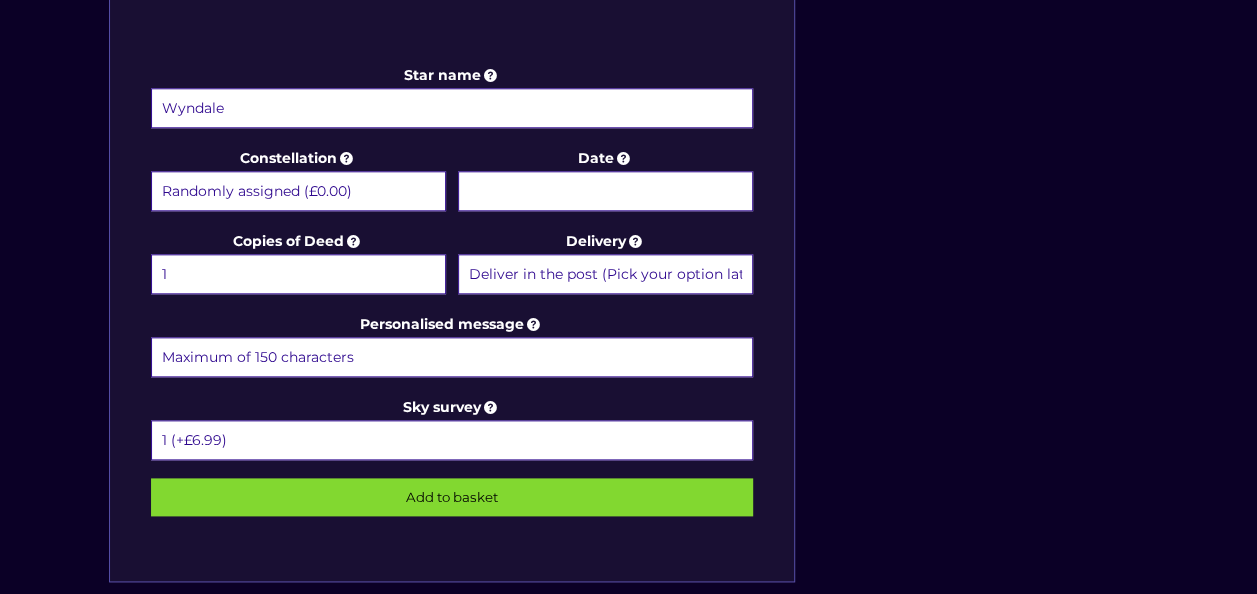 type on "Wyndale Living" 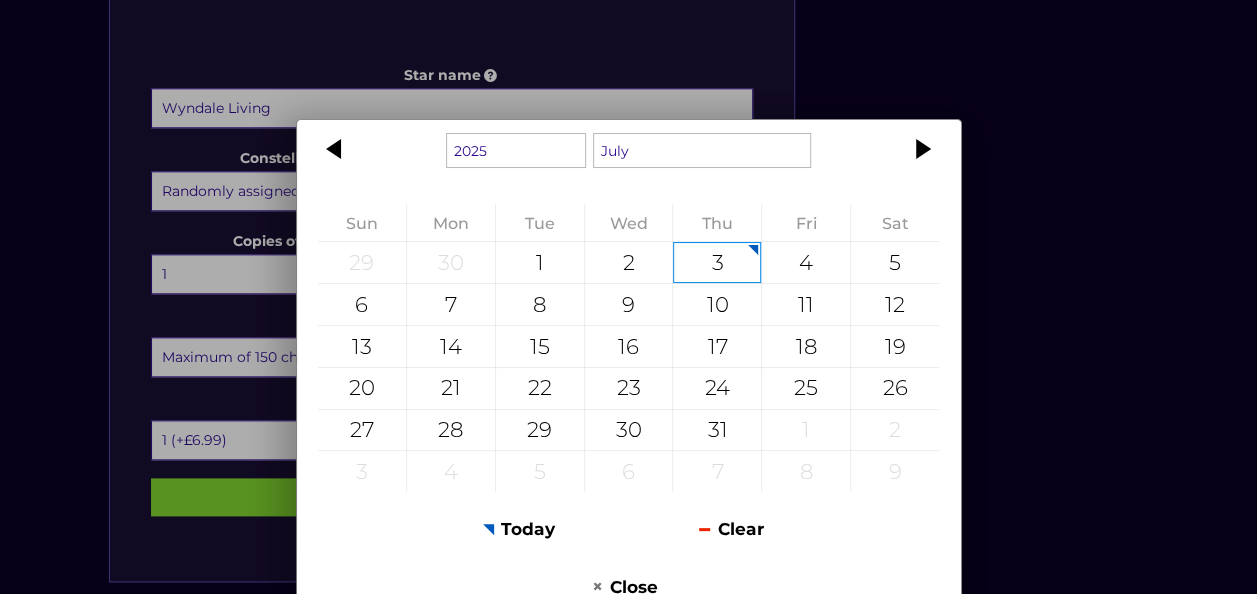 click on "Free delivery 💫 Next day FREE on £59+
Name a Star
FAQs
Contact Us
1 Buy now
Choose a package
Standard Star  |
Extra Bright Star  |
Binary Star
Star name
Wyndale Living
Star name two (Optional)
Constellation
Randomly assigned (£0.00)
Aquarius - 20 Jan - 18 Feb (+£9.99)
Aries - 21 Mar - 19 Apr (+£9.99) Antlia (+£9.99)" at bounding box center [628, 132] 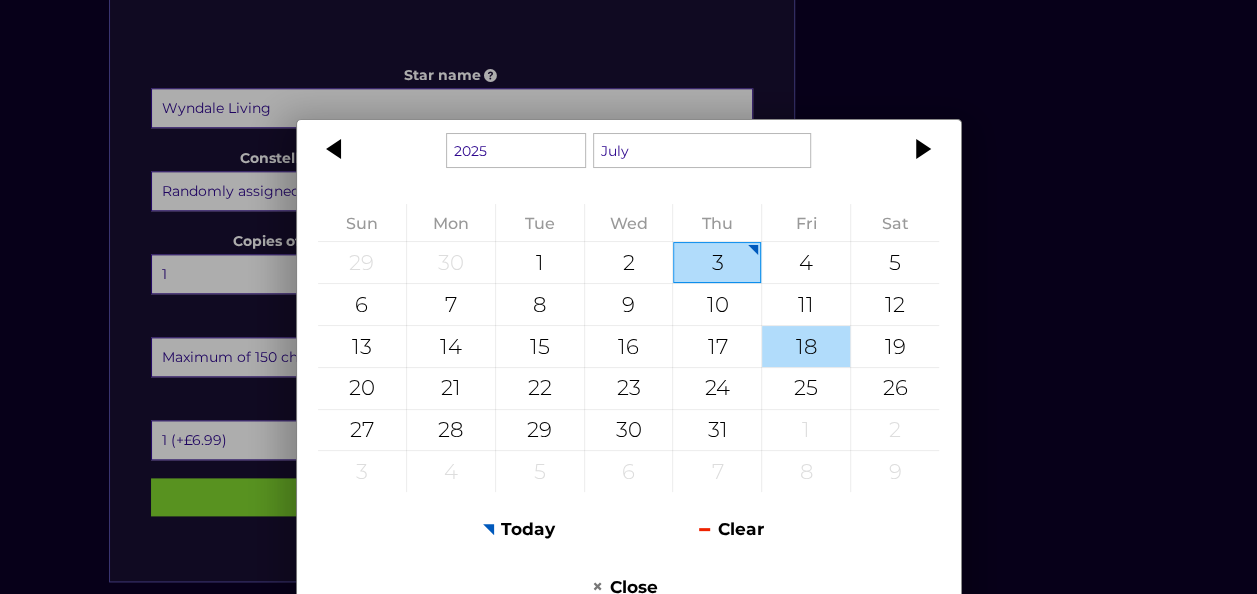 click on "18" at bounding box center [806, 346] 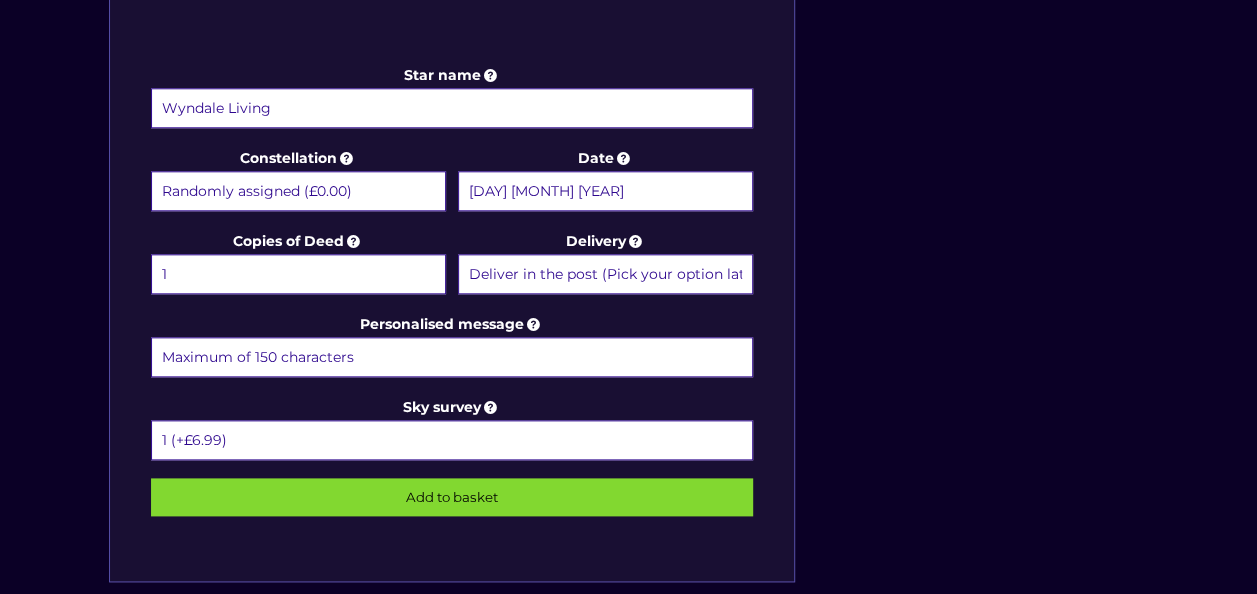 click on "Personalised message" at bounding box center [452, 357] 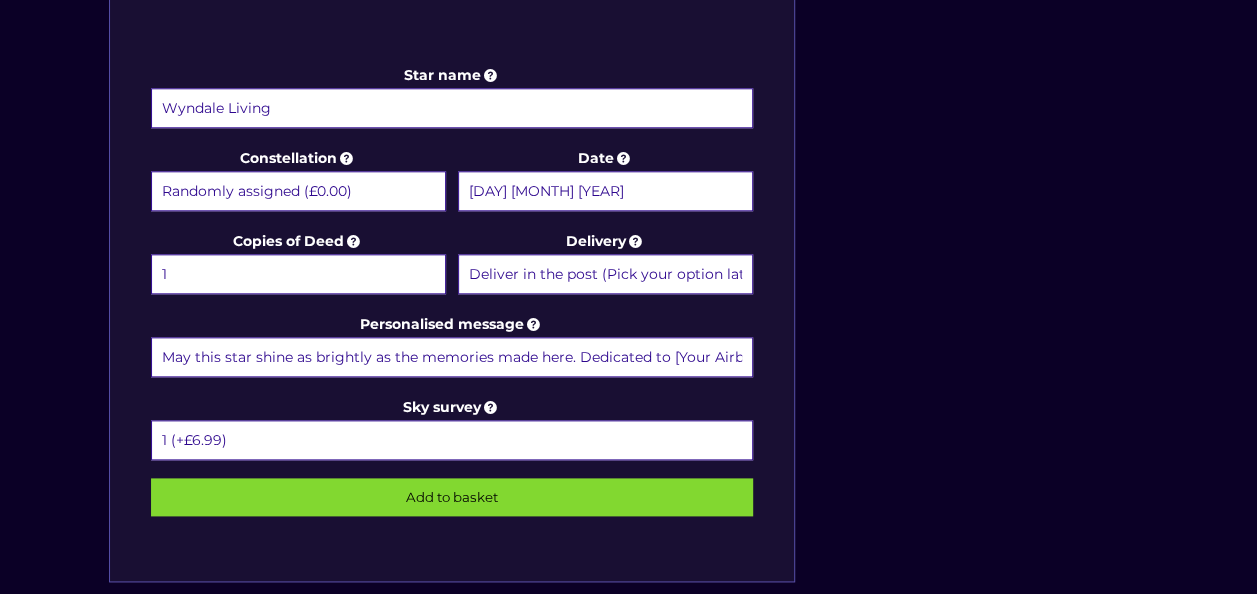 scroll, scrollTop: 0, scrollLeft: 349, axis: horizontal 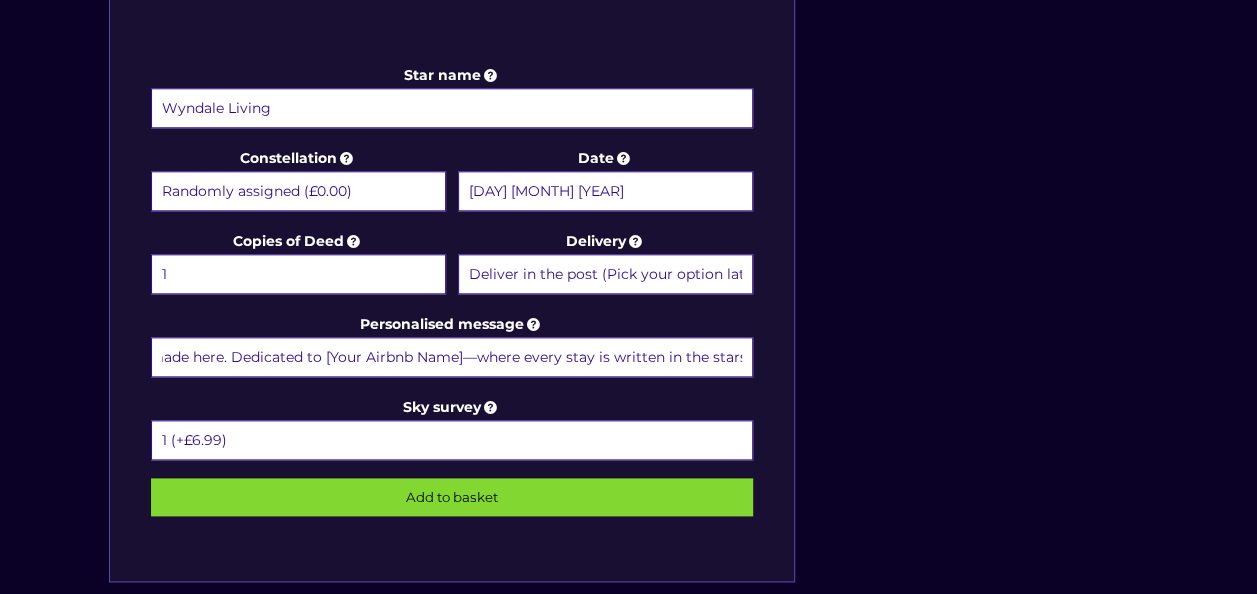click on "May this star shine as brightly as the memories made here. Dedicated to [Your Airbnb Name]—where every stay is written in the stars." at bounding box center (452, 357) 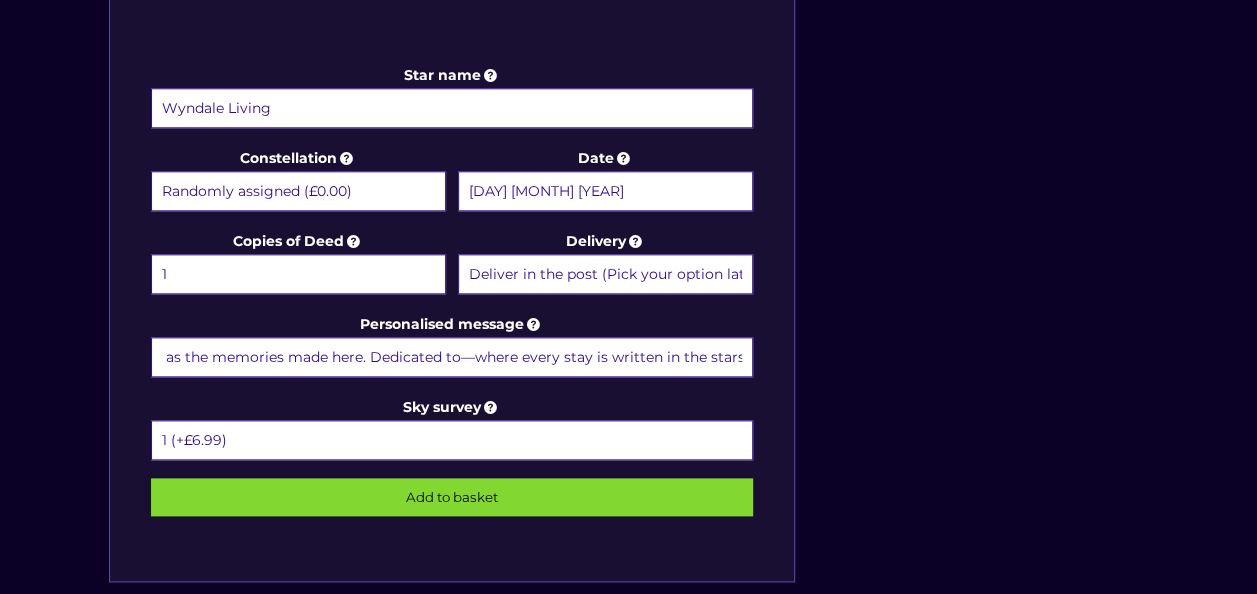 scroll, scrollTop: 0, scrollLeft: 206, axis: horizontal 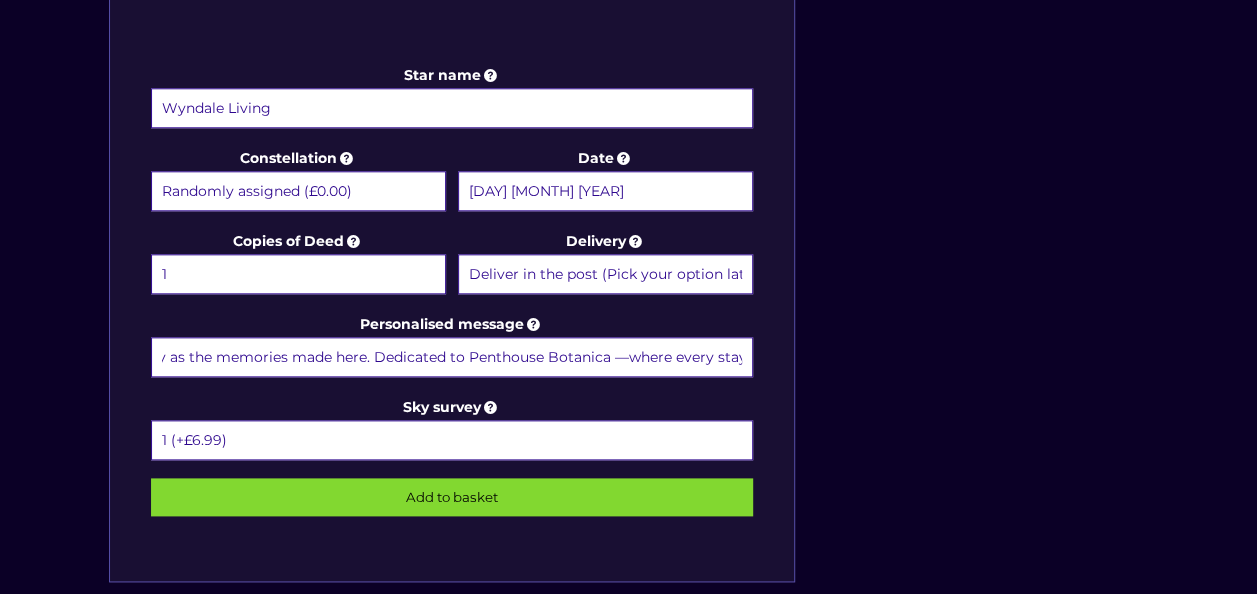click on "May this star shine as brightly as the memories made here. Dedicated to Penthouse Botanica —where every stay is written in the stars." at bounding box center (452, 357) 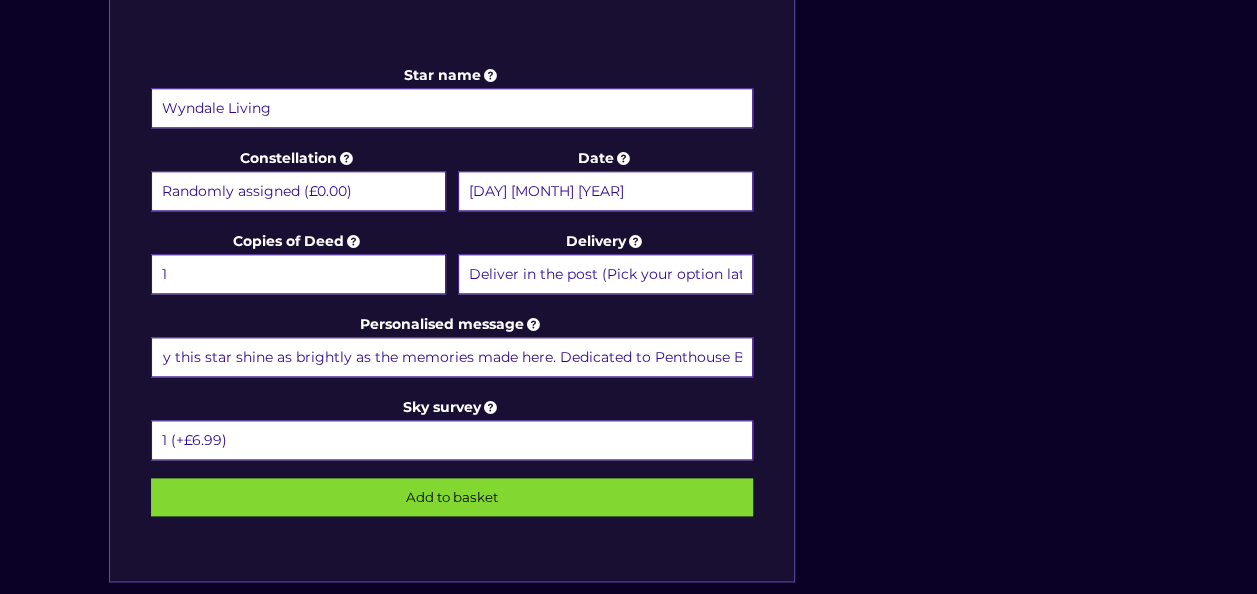 scroll, scrollTop: 0, scrollLeft: 0, axis: both 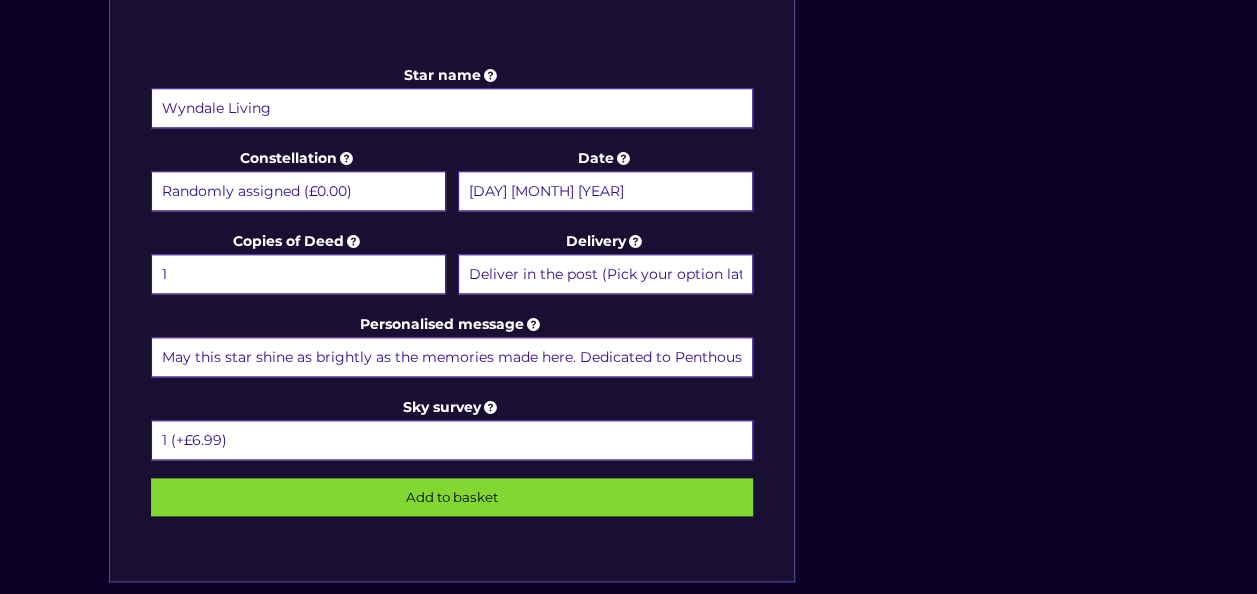 type on "May this star shine as brightly as the memories made here. Dedicated to Penthouse Botanica —where every stay is written in the stars." 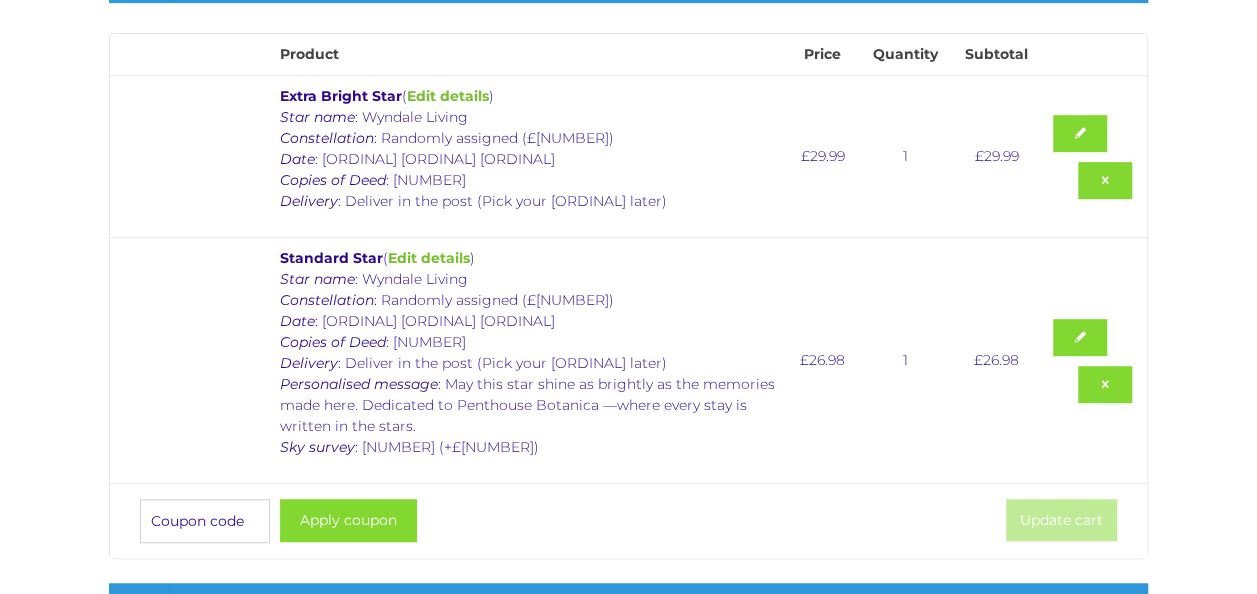 scroll, scrollTop: 426, scrollLeft: 0, axis: vertical 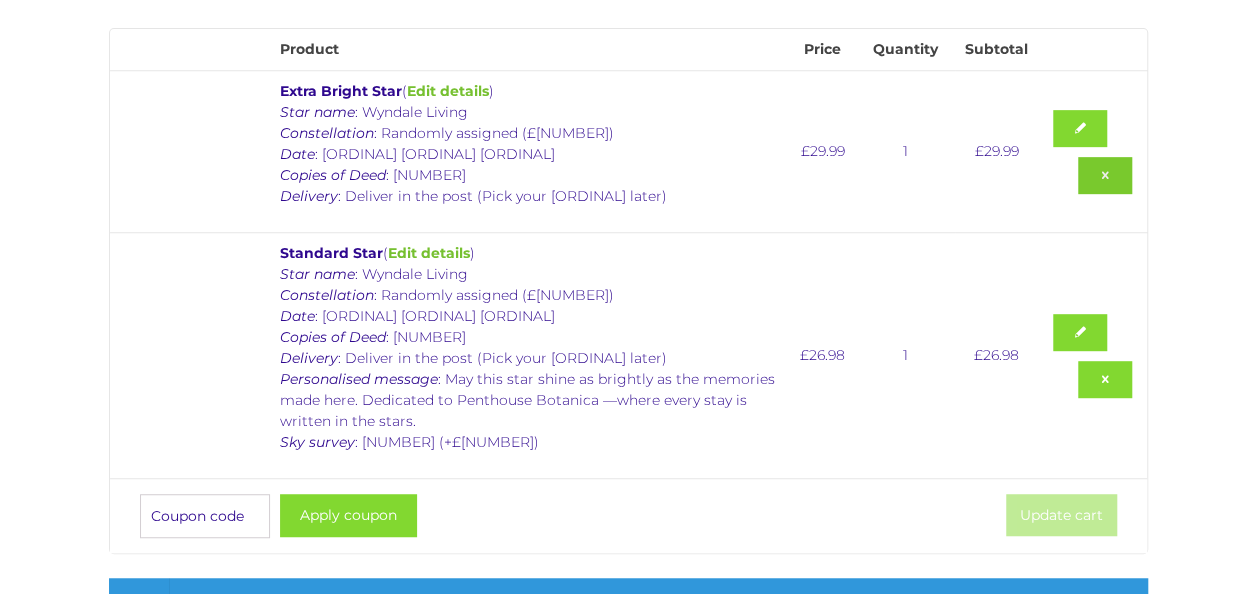click at bounding box center (1105, 175) 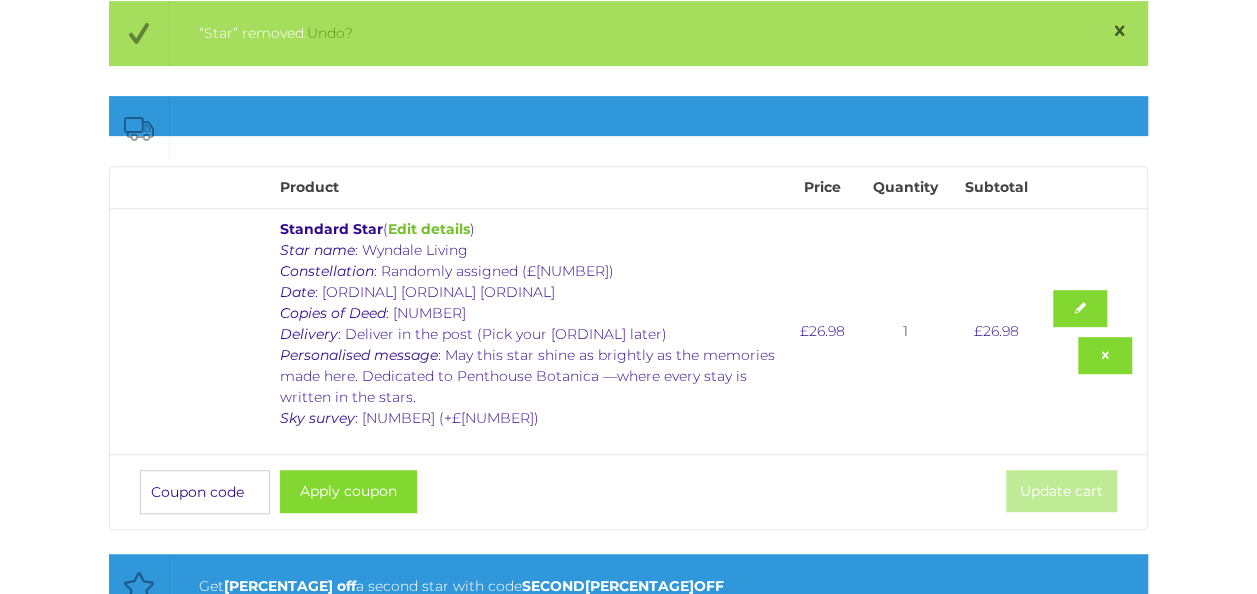 scroll, scrollTop: 346, scrollLeft: 0, axis: vertical 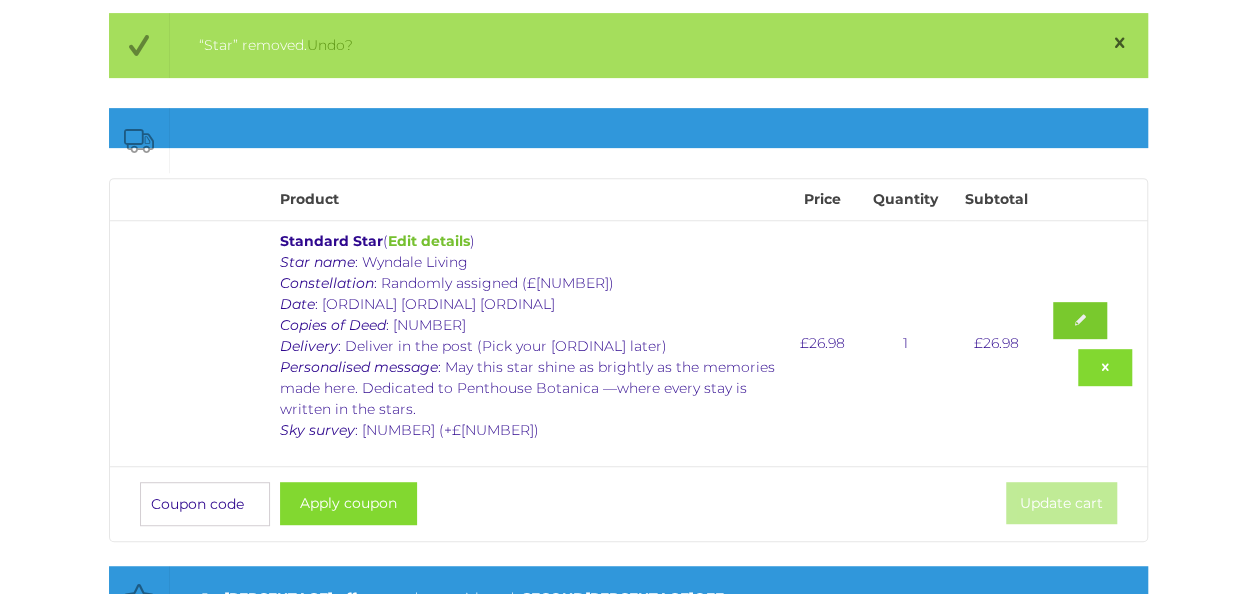 click at bounding box center (1080, 320) 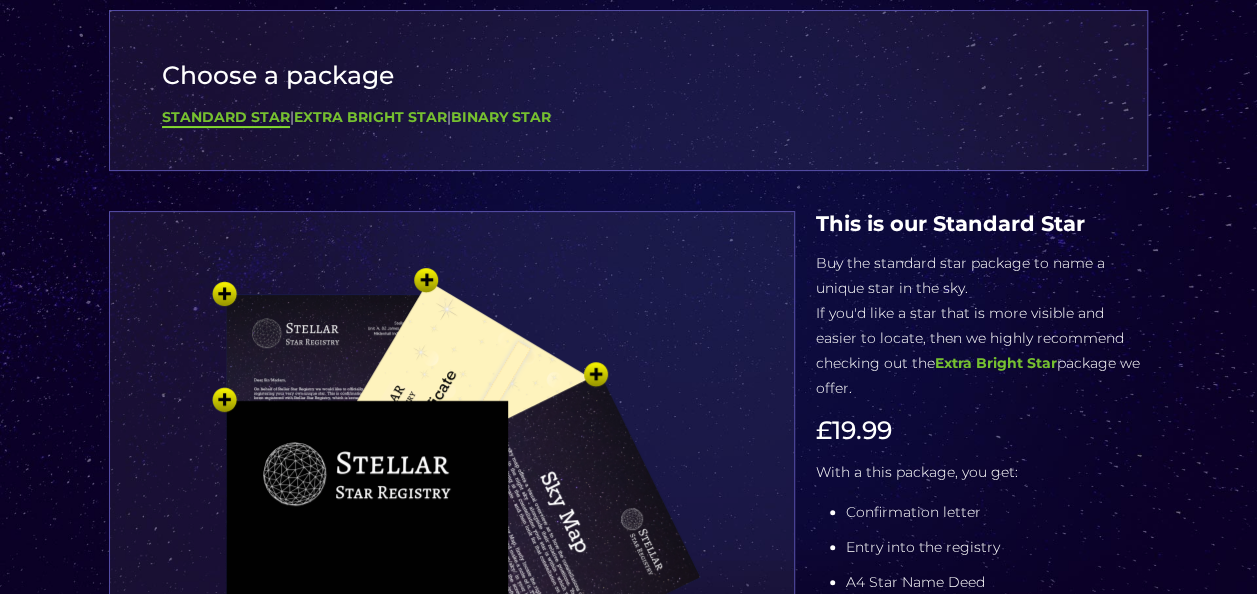 scroll, scrollTop: 143, scrollLeft: 0, axis: vertical 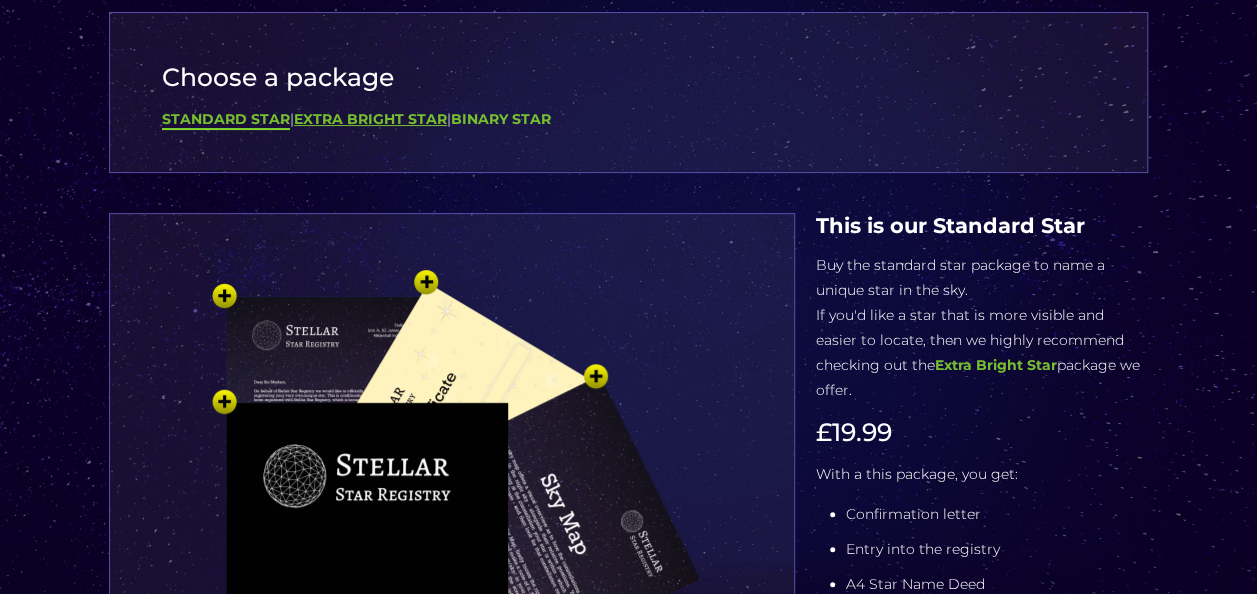 click on "Extra Bright Star" at bounding box center [370, 119] 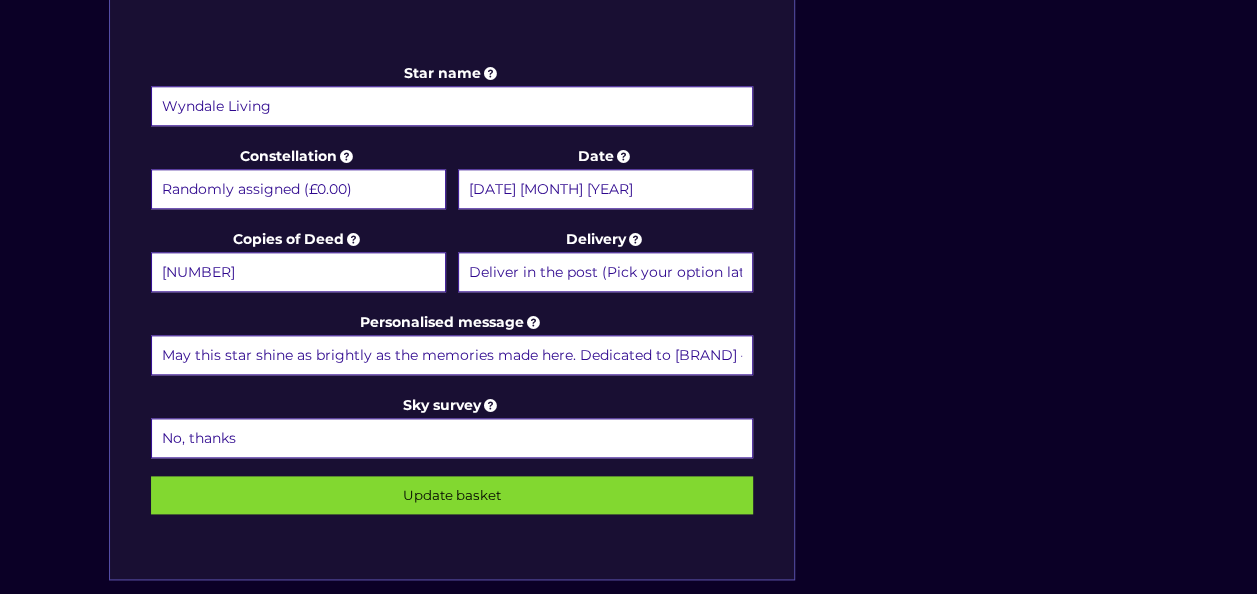 scroll, scrollTop: 1015, scrollLeft: 0, axis: vertical 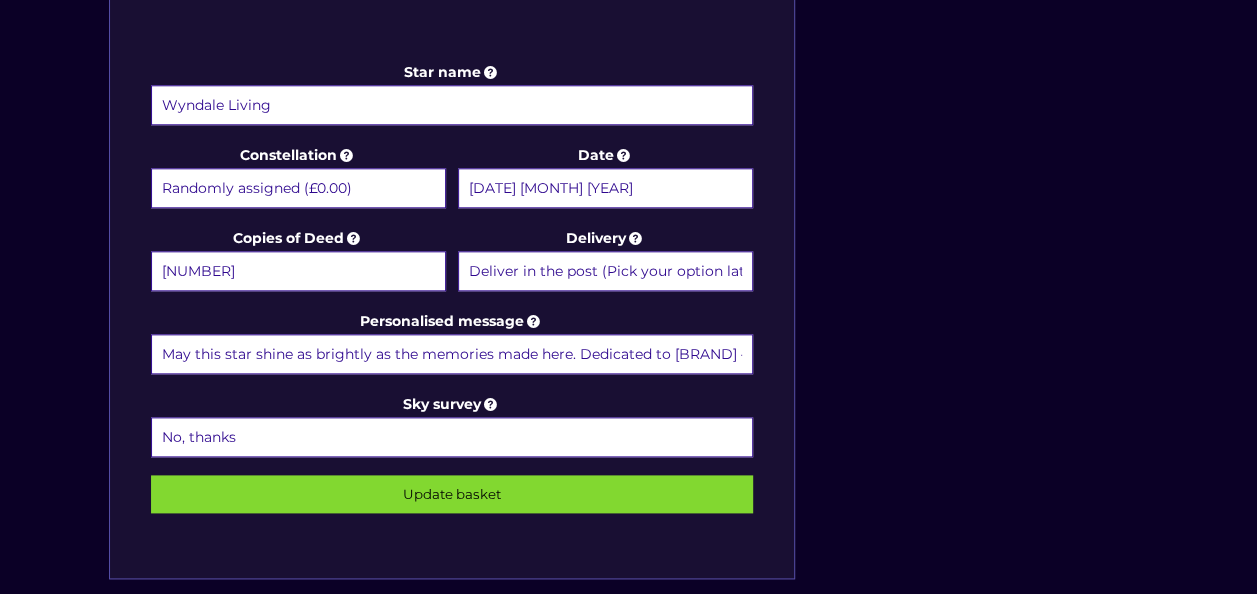 click on "Update basket" at bounding box center (452, 494) 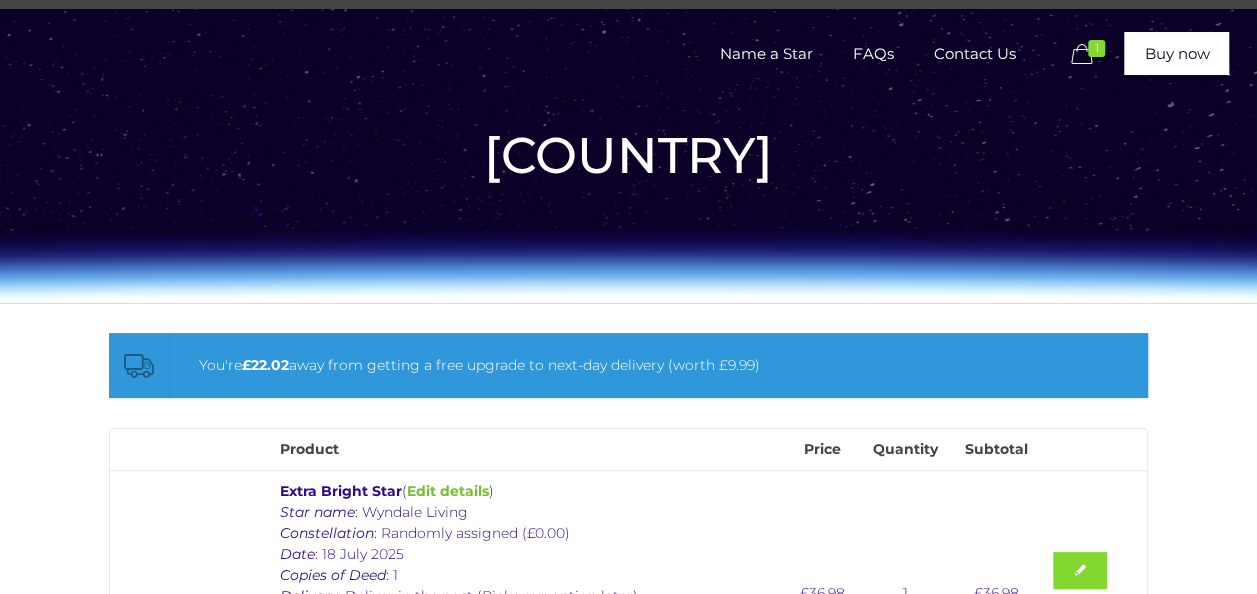 scroll, scrollTop: 0, scrollLeft: 0, axis: both 